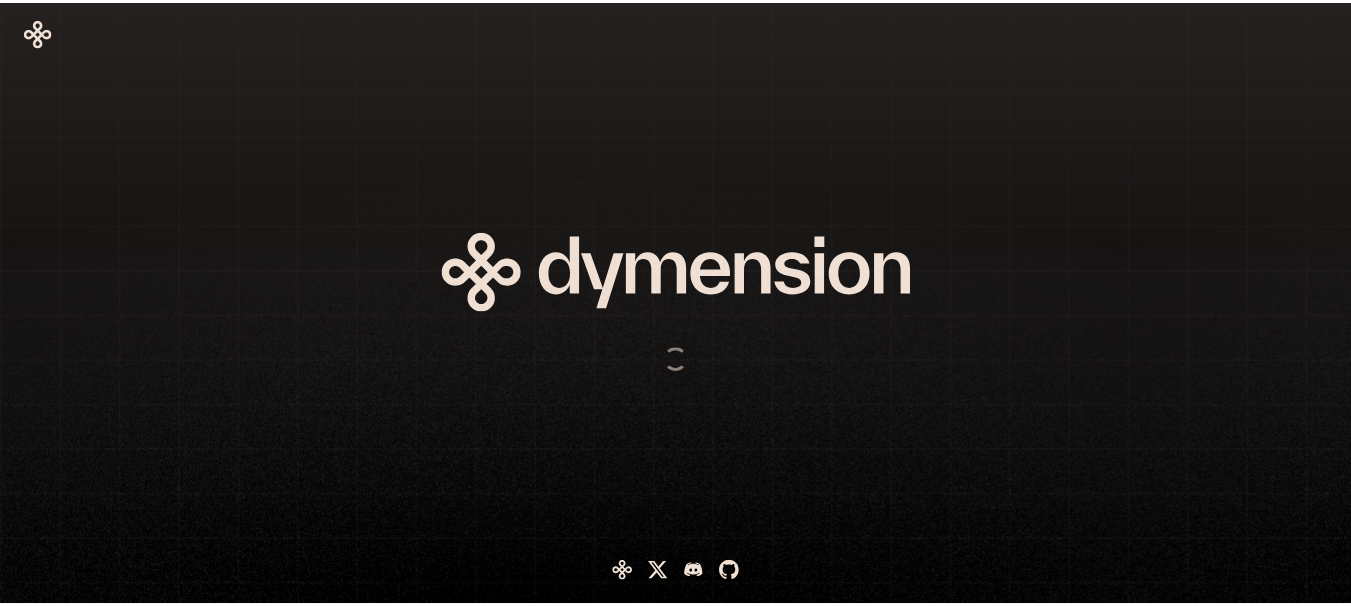 scroll, scrollTop: 0, scrollLeft: 0, axis: both 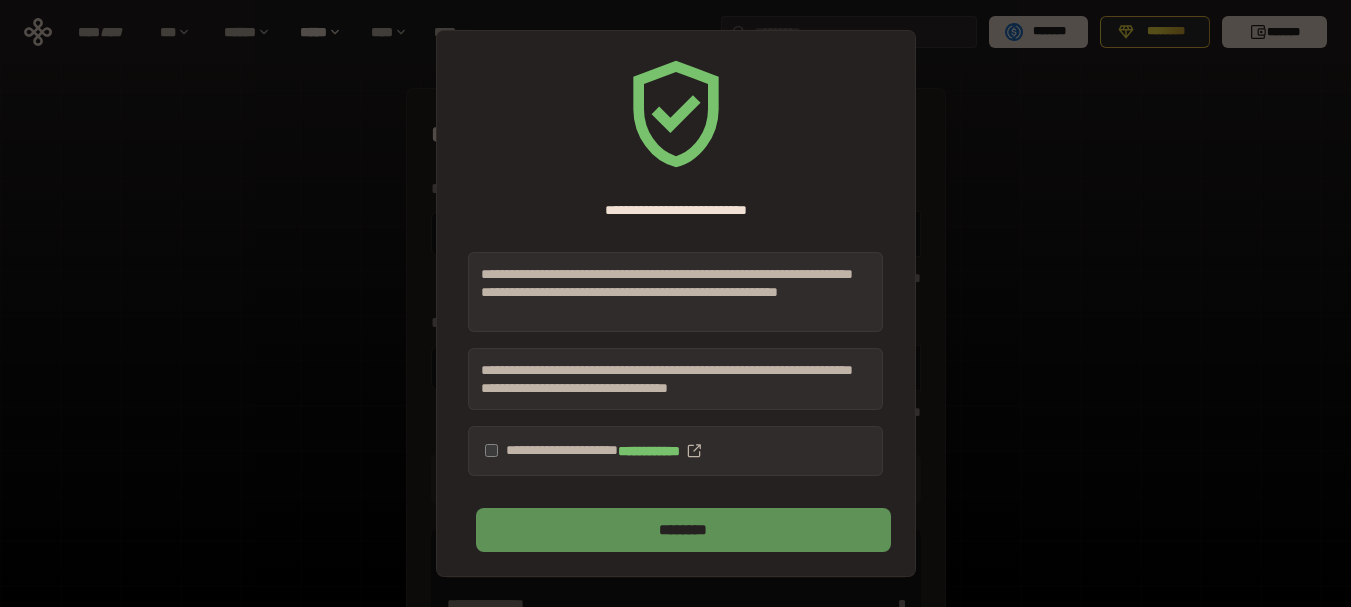 click on "********" at bounding box center [683, 530] 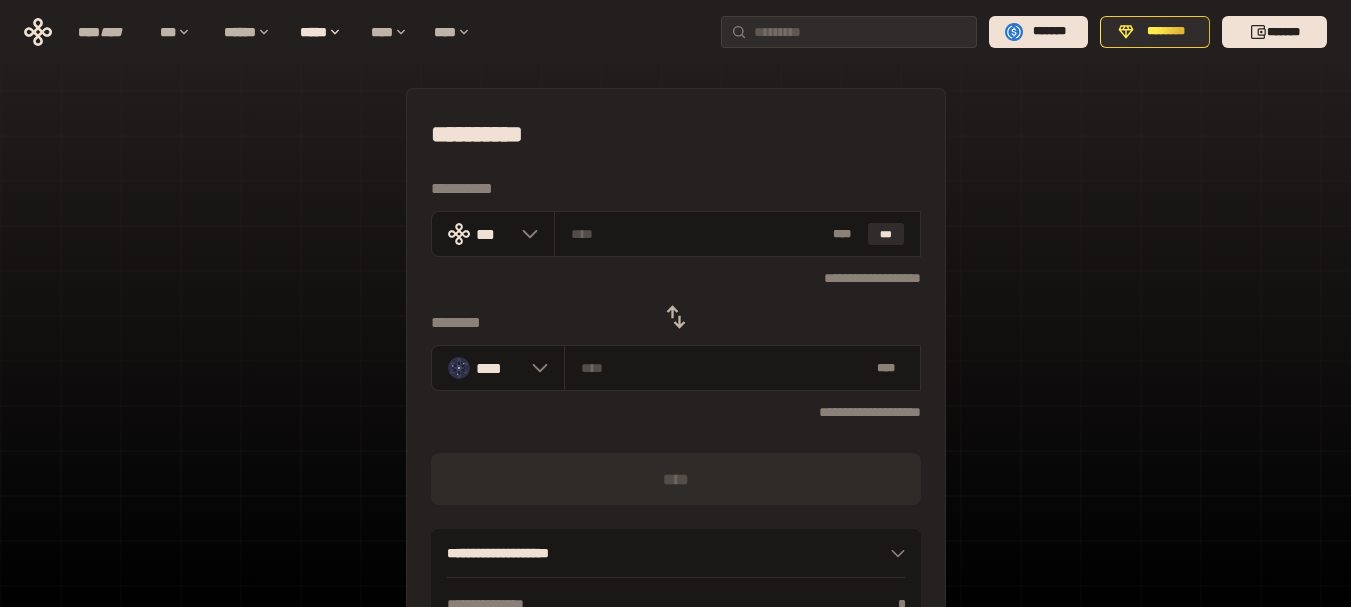 click on "**********" at bounding box center (675, 444) 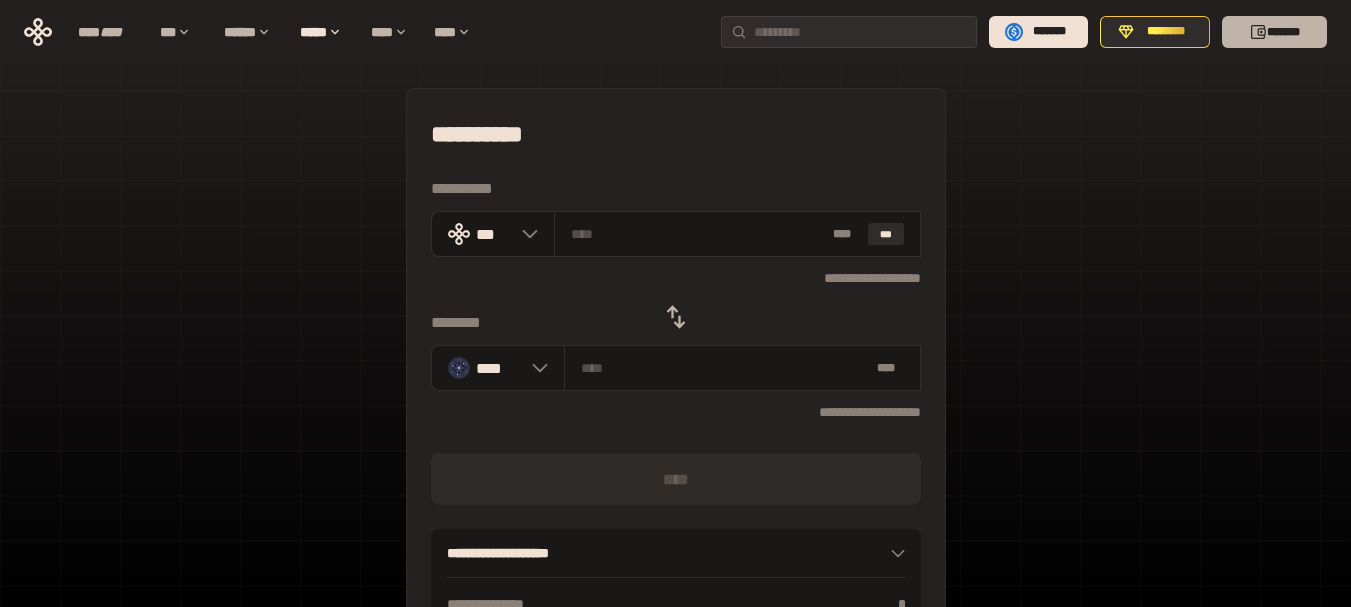 click on "*******" at bounding box center [1274, 32] 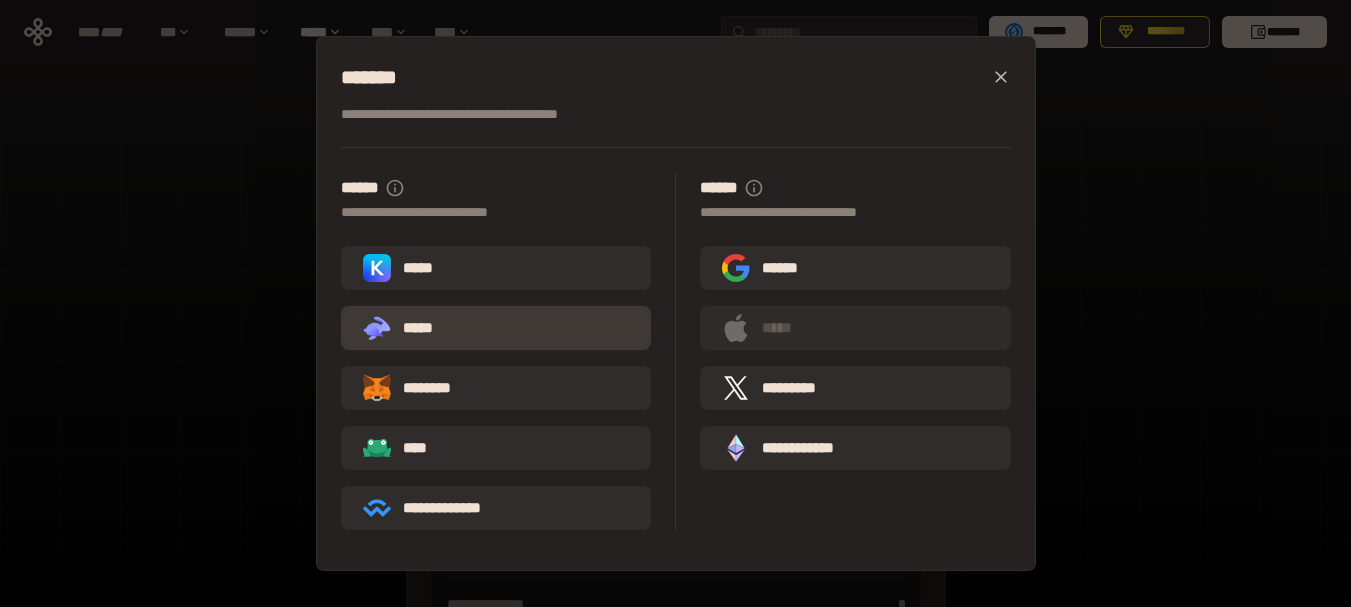 click on ".st0{fill:url(#SVGID_1_);}
.st1{fill-rule:evenodd;clip-rule:evenodd;fill:url(#SVGID_00000161597173617360504640000012432366591255278478_);}
.st2{fill-rule:evenodd;clip-rule:evenodd;fill:url(#SVGID_00000021803777515098205300000017382971856690286485_);}
.st3{fill:url(#SVGID_00000031192219548086493050000012287181694732331425_);}
*****" at bounding box center (496, 328) 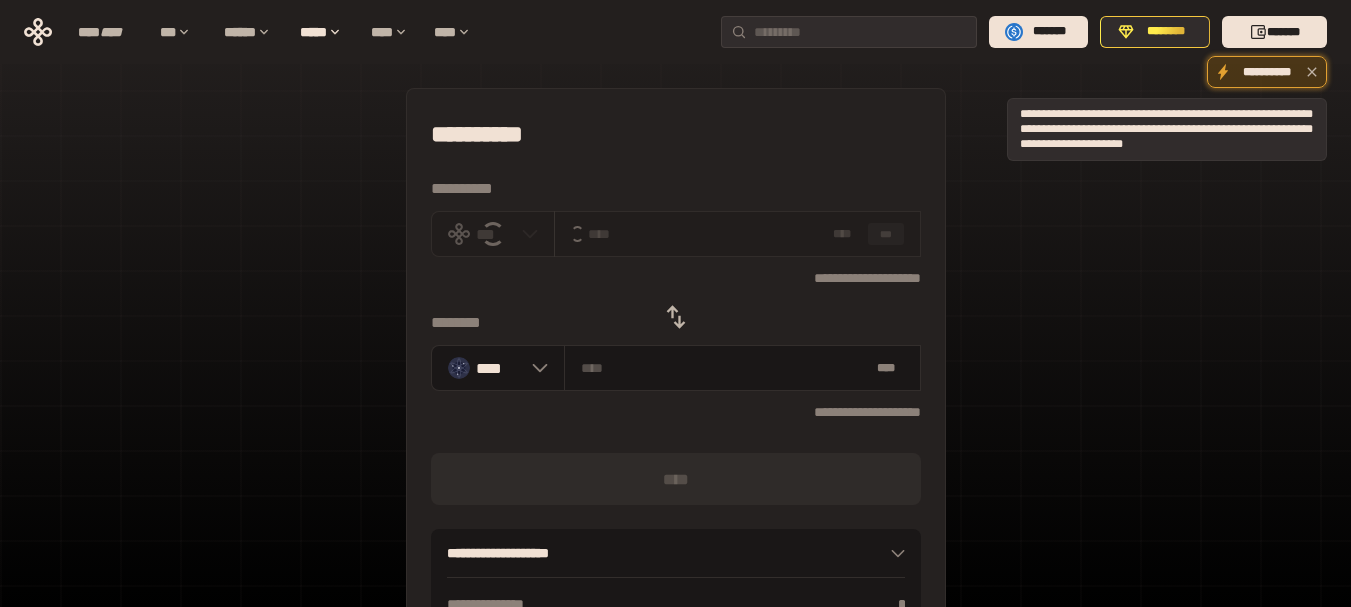 click 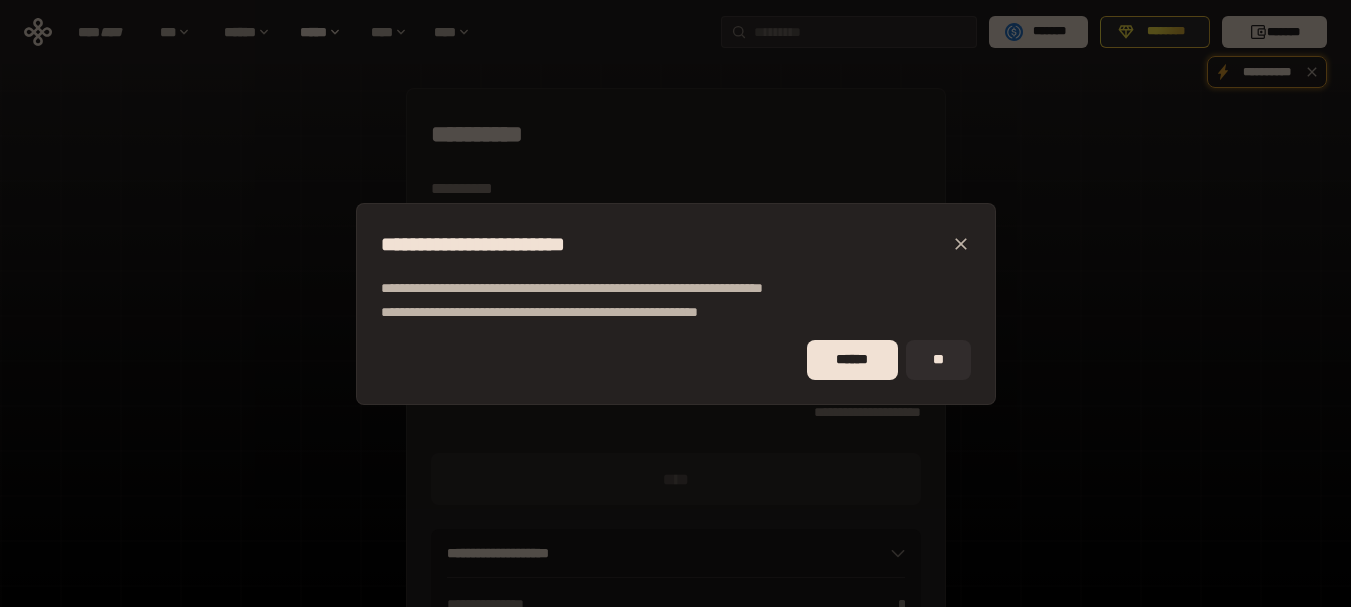 click on "******" at bounding box center (852, 360) 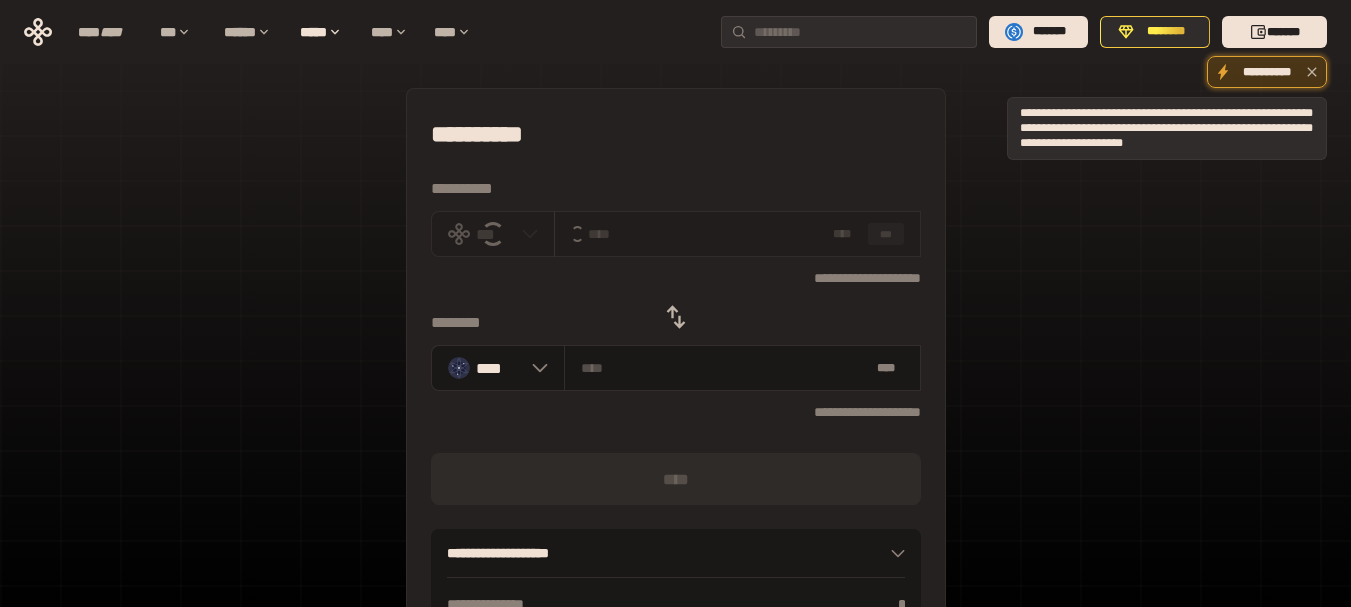 click on "**********" at bounding box center (1267, 72) 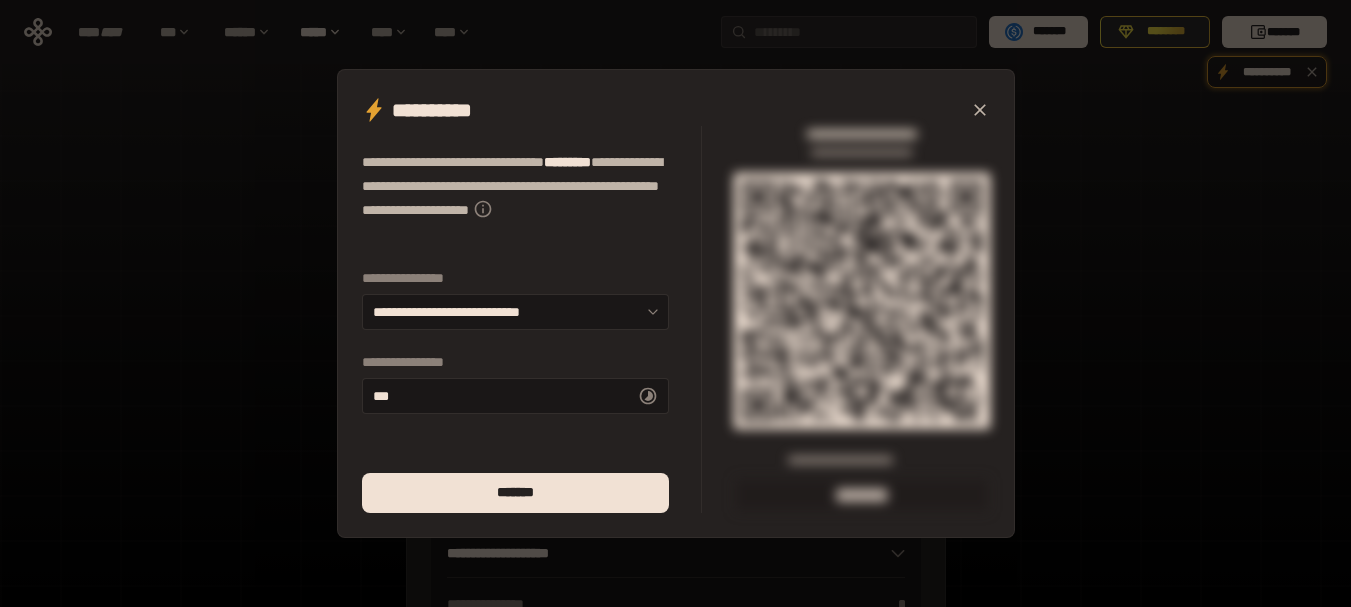 click on "**********" at bounding box center (676, 303) 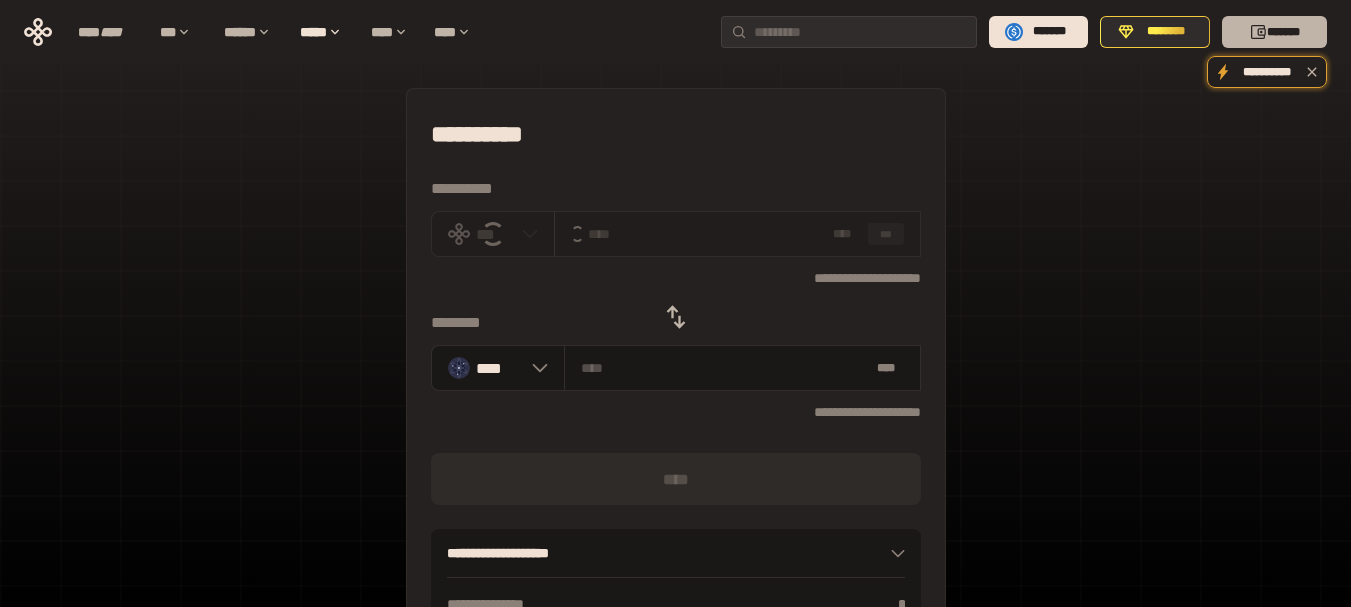 click on "*******" at bounding box center [1274, 32] 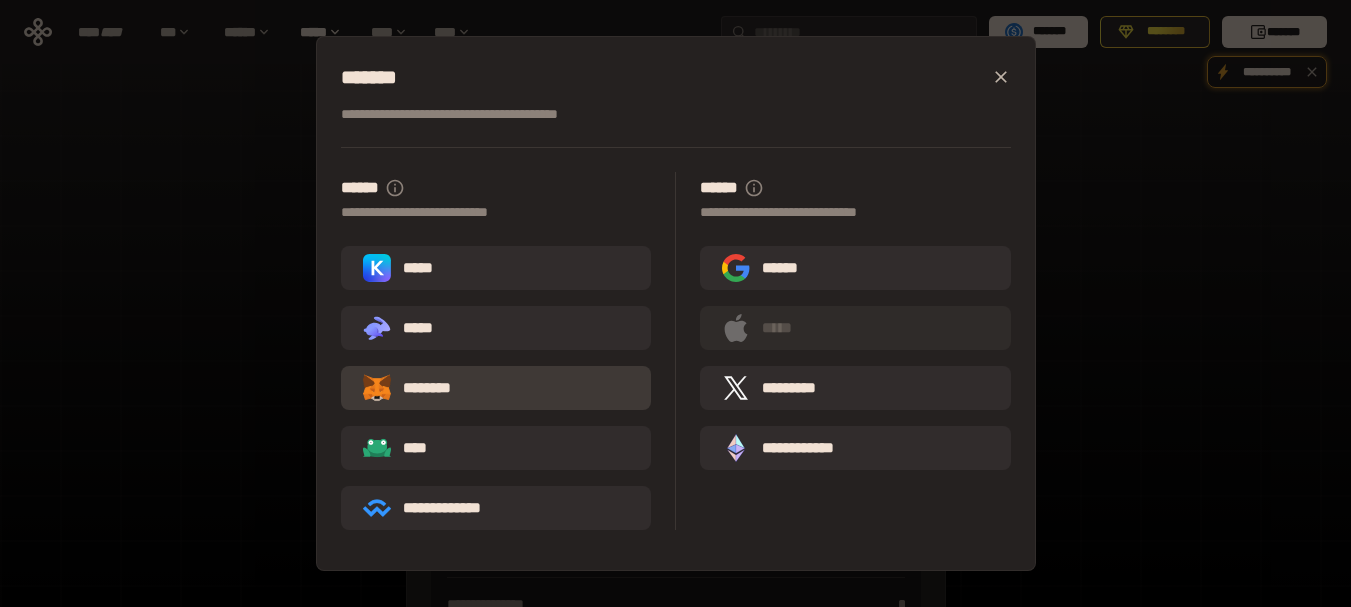 click on "********" at bounding box center [421, 388] 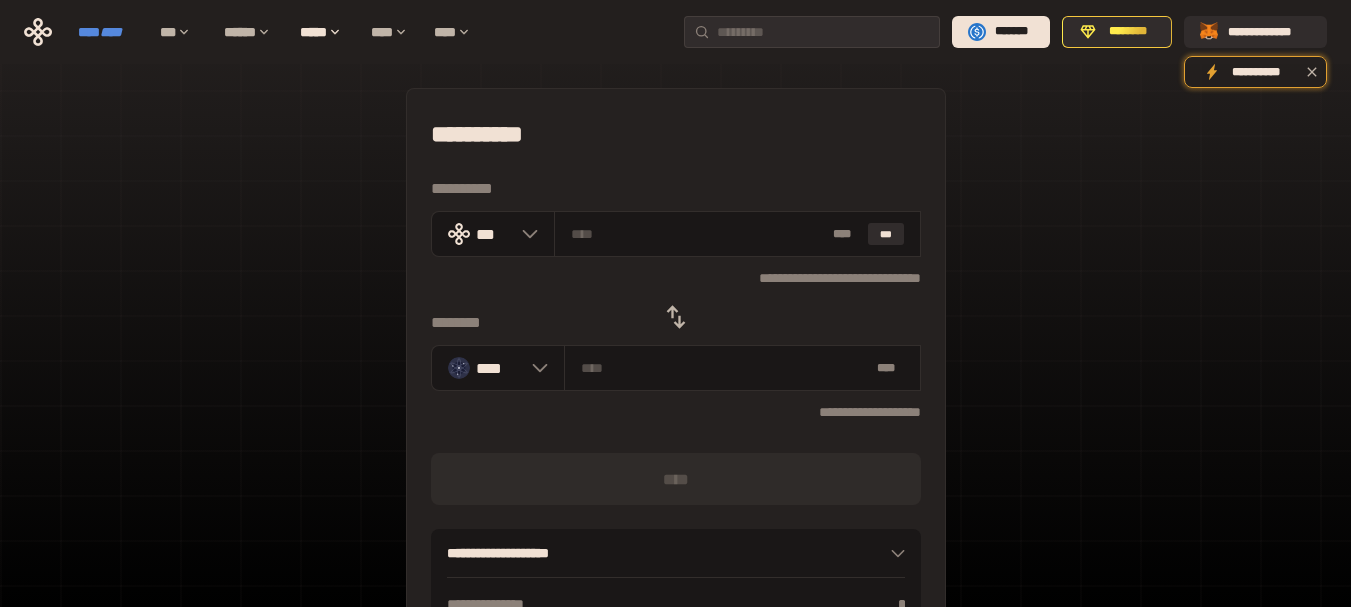 click on "**** ****" at bounding box center [109, 32] 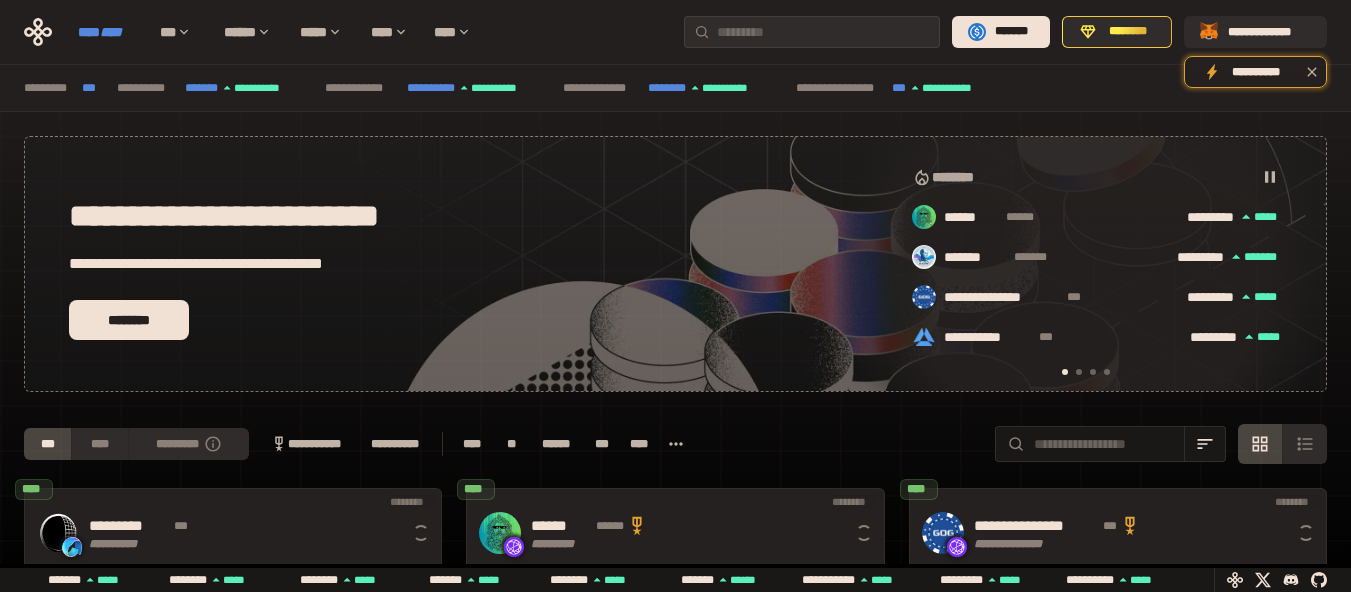 scroll, scrollTop: 0, scrollLeft: 16, axis: horizontal 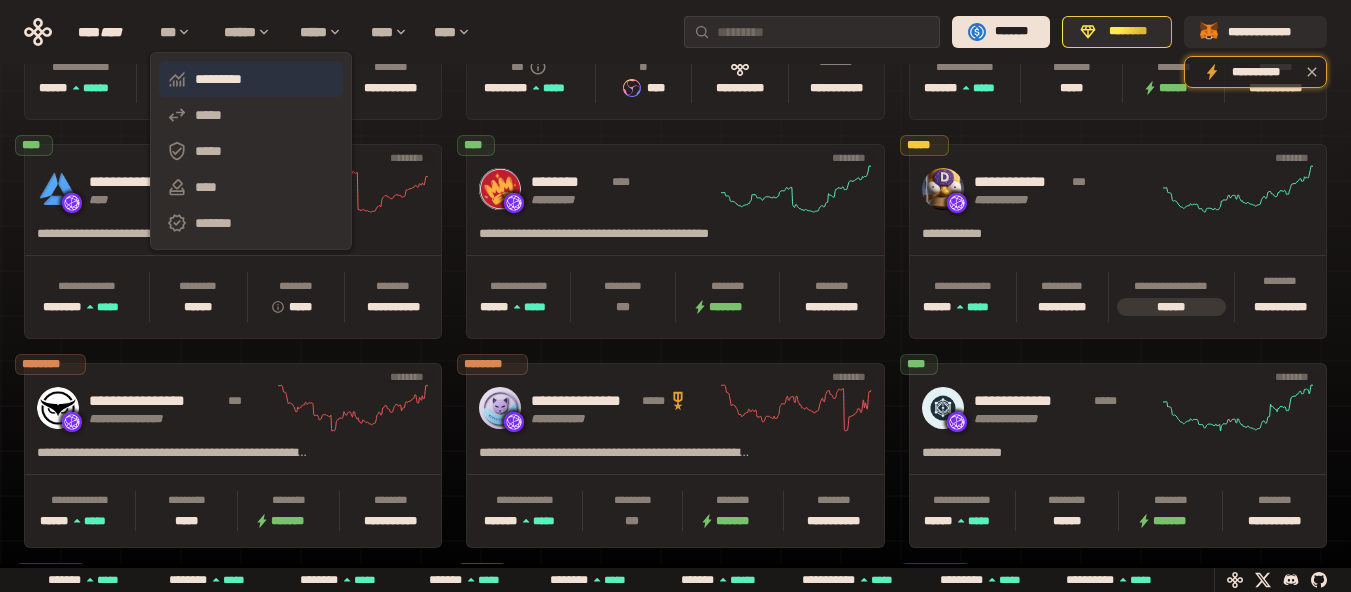 click 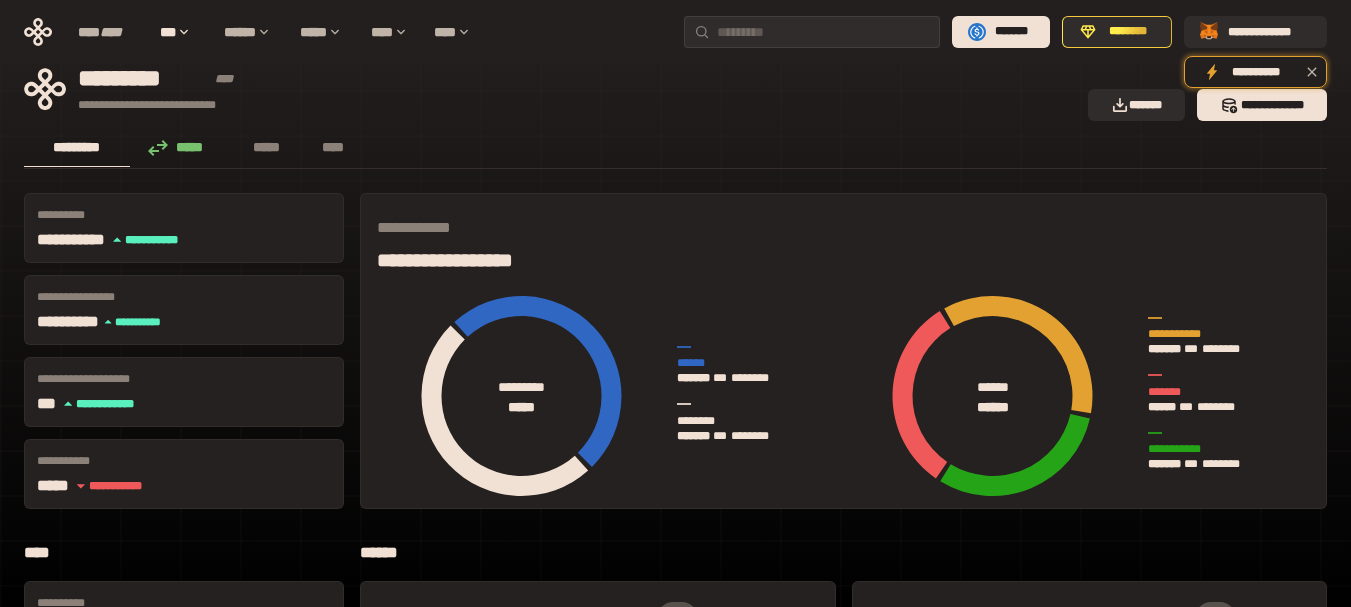 scroll, scrollTop: 0, scrollLeft: 0, axis: both 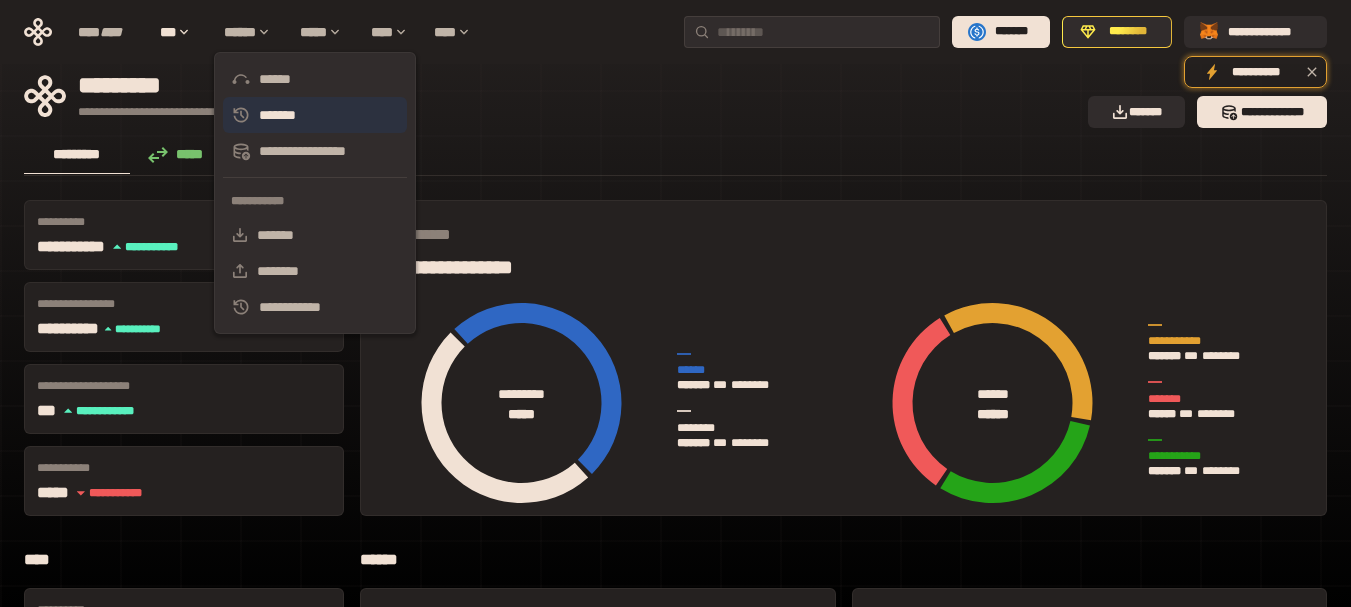 click on "*******" at bounding box center [315, 115] 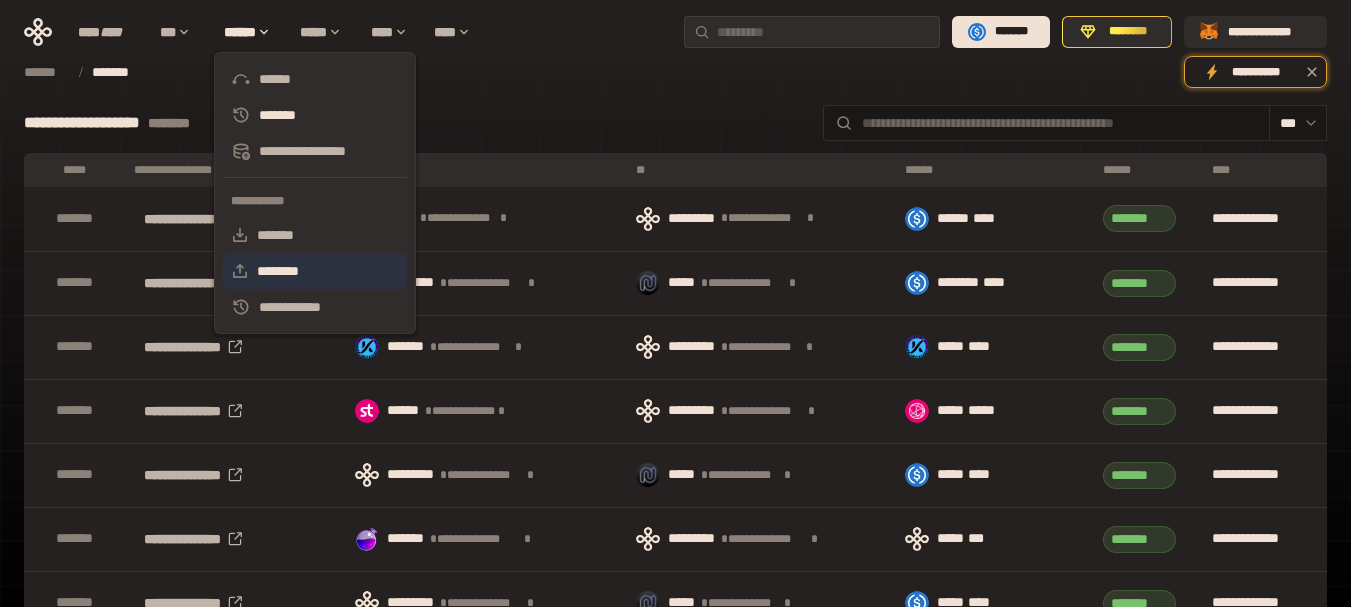 click on "********" at bounding box center (315, 271) 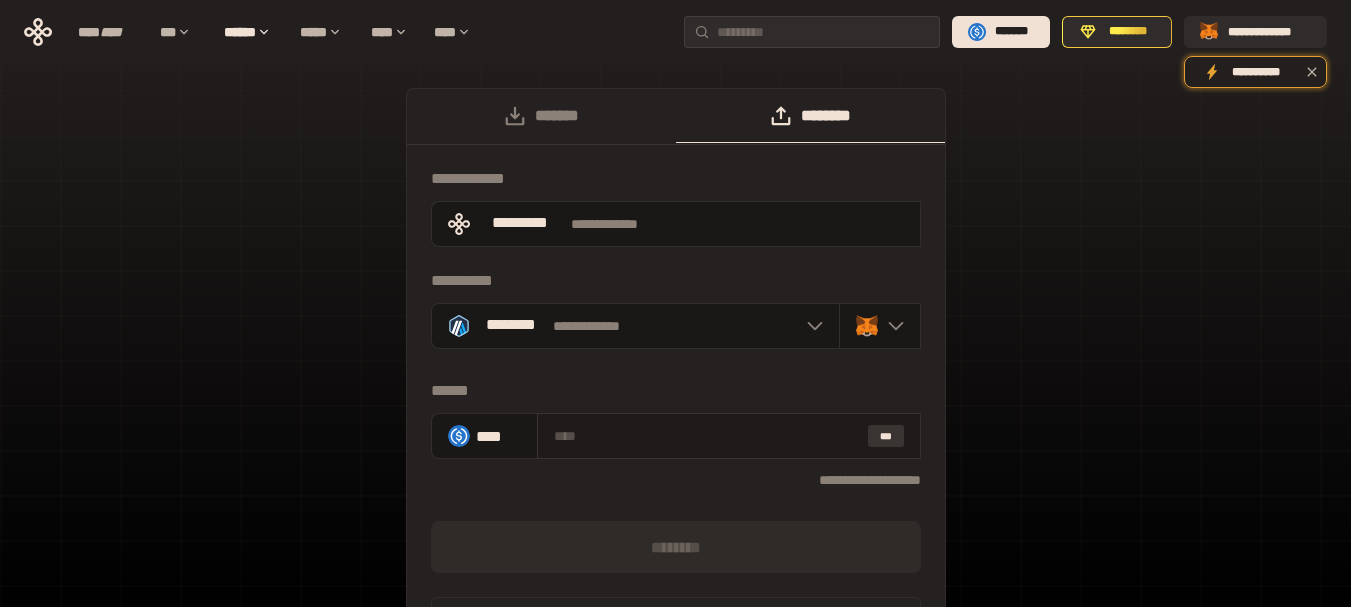 click on "***" at bounding box center (886, 436) 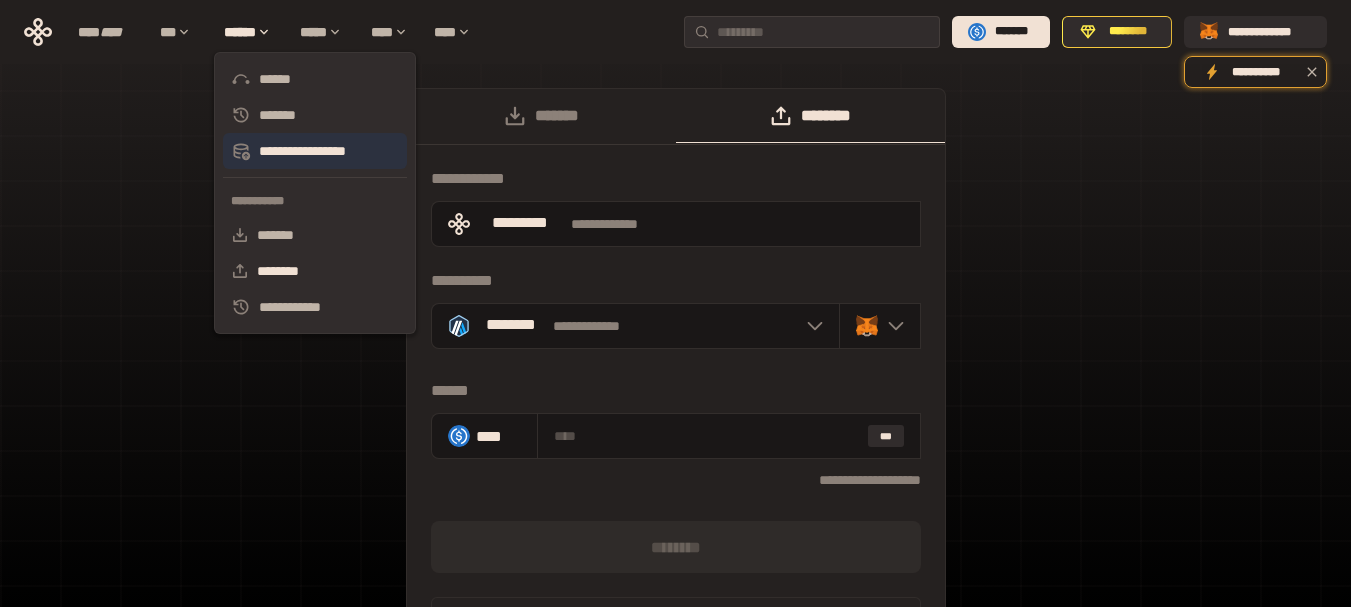 click on "**********" at bounding box center (315, 151) 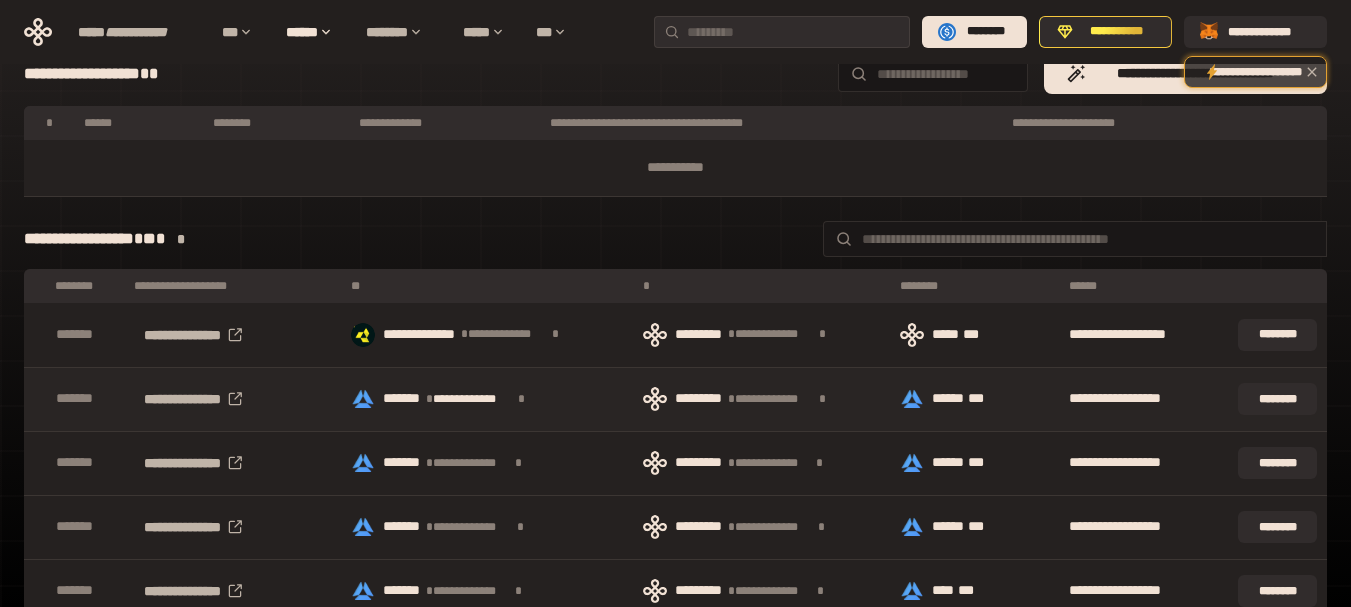 scroll, scrollTop: 0, scrollLeft: 0, axis: both 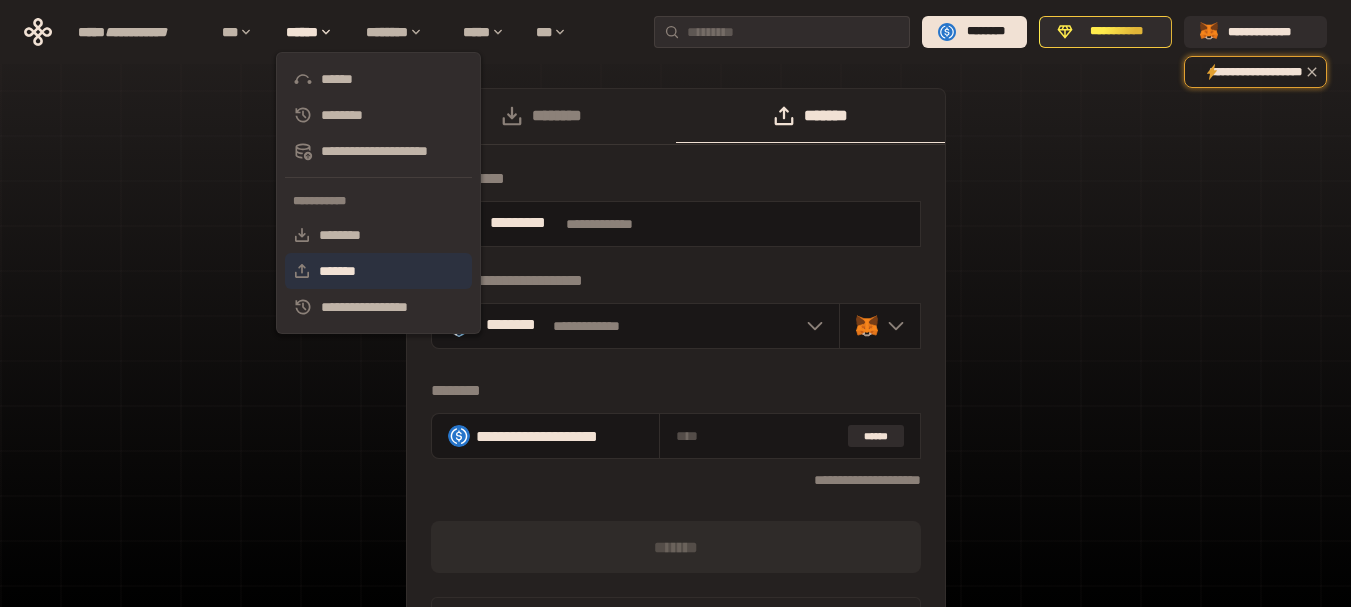 click on "*******" at bounding box center [337, 271] 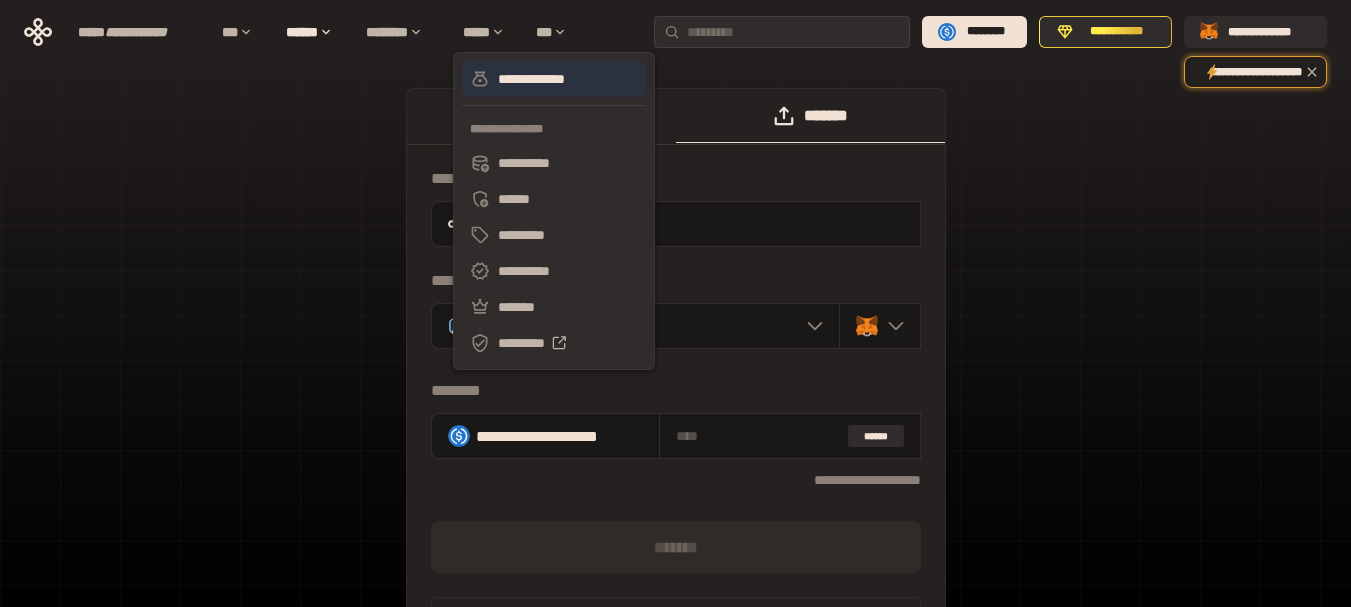 click on "**********" at bounding box center (531, 79) 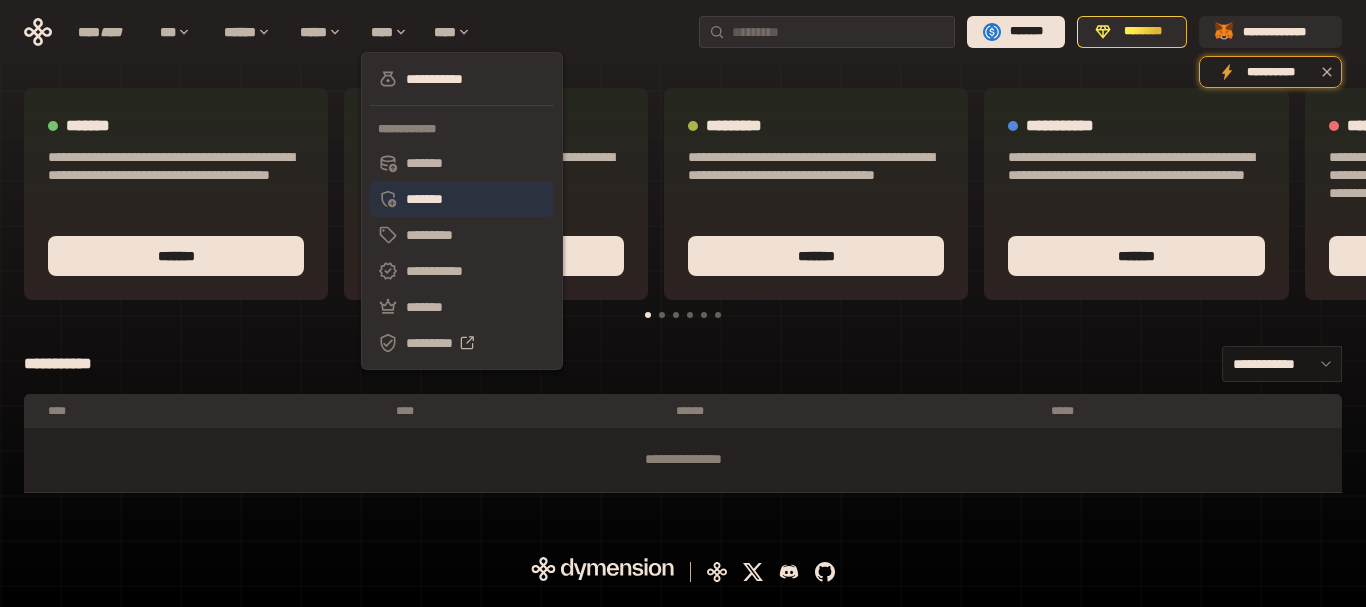 click on "*******" at bounding box center [462, 199] 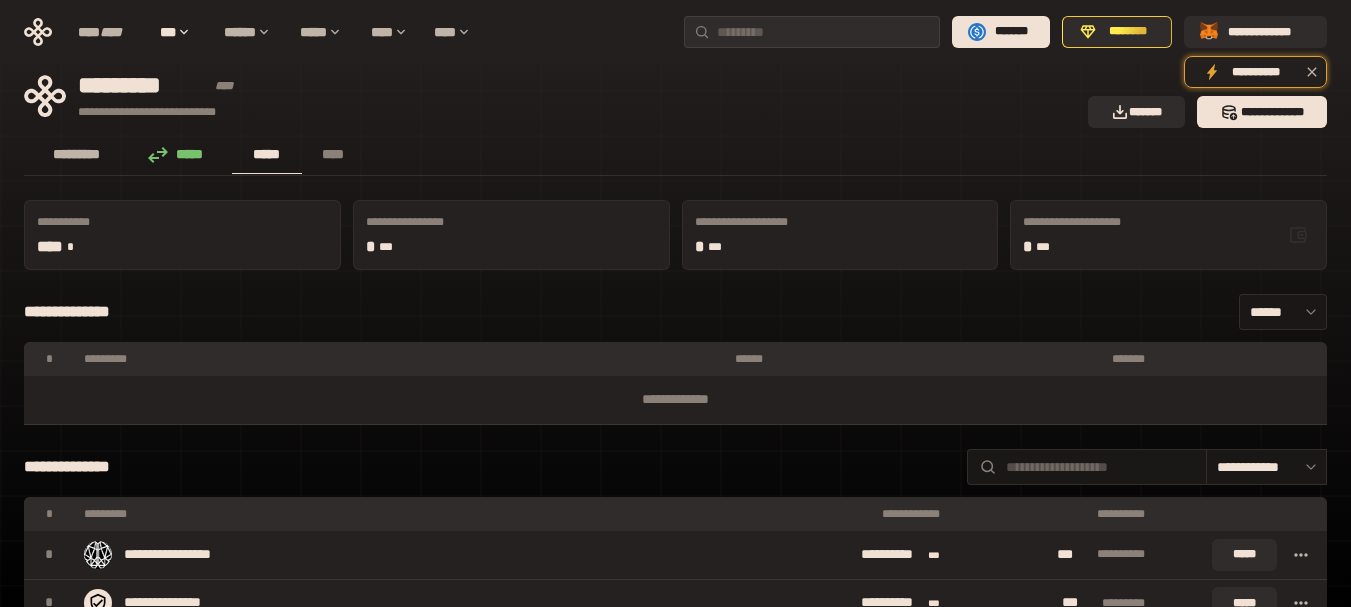 click on "*********" at bounding box center [77, 154] 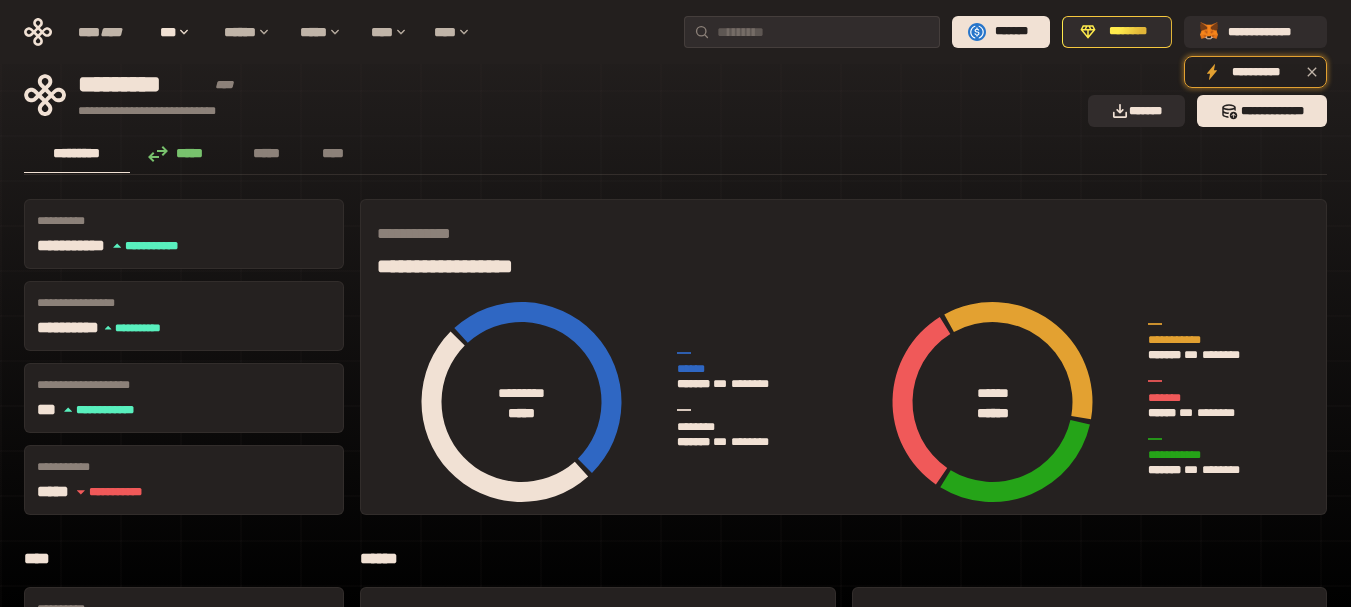 scroll, scrollTop: 0, scrollLeft: 0, axis: both 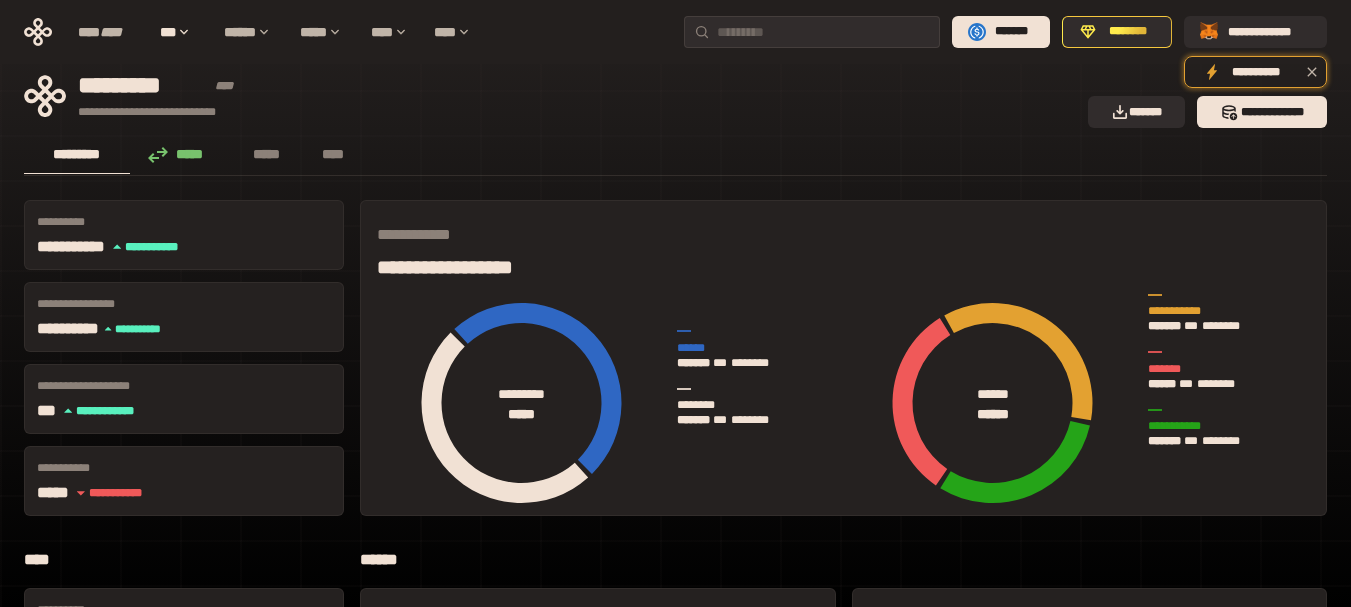click on "*****" at bounding box center (181, 154) 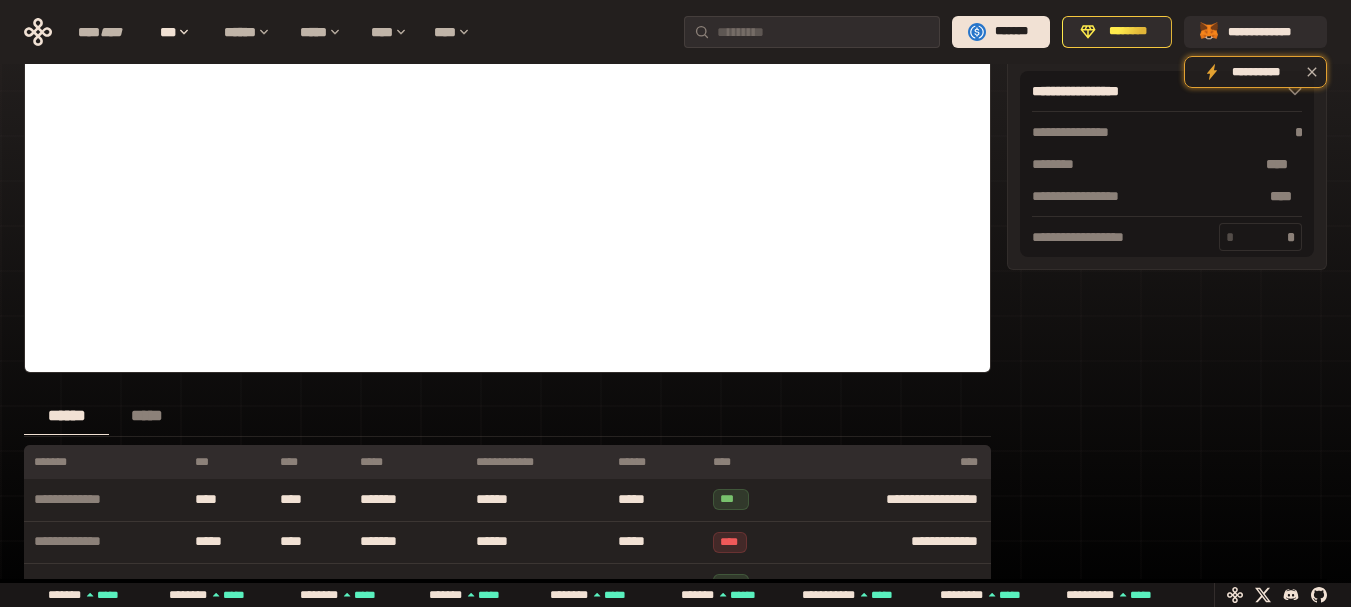 scroll, scrollTop: 400, scrollLeft: 0, axis: vertical 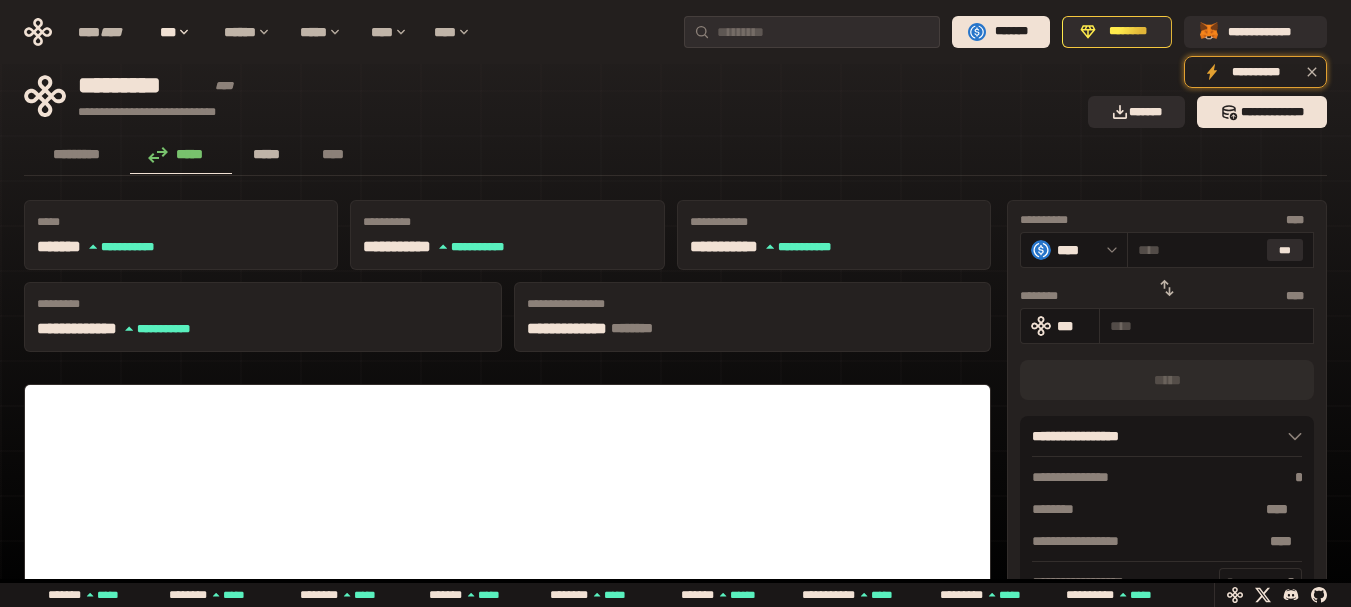 click on "*****" at bounding box center (267, 154) 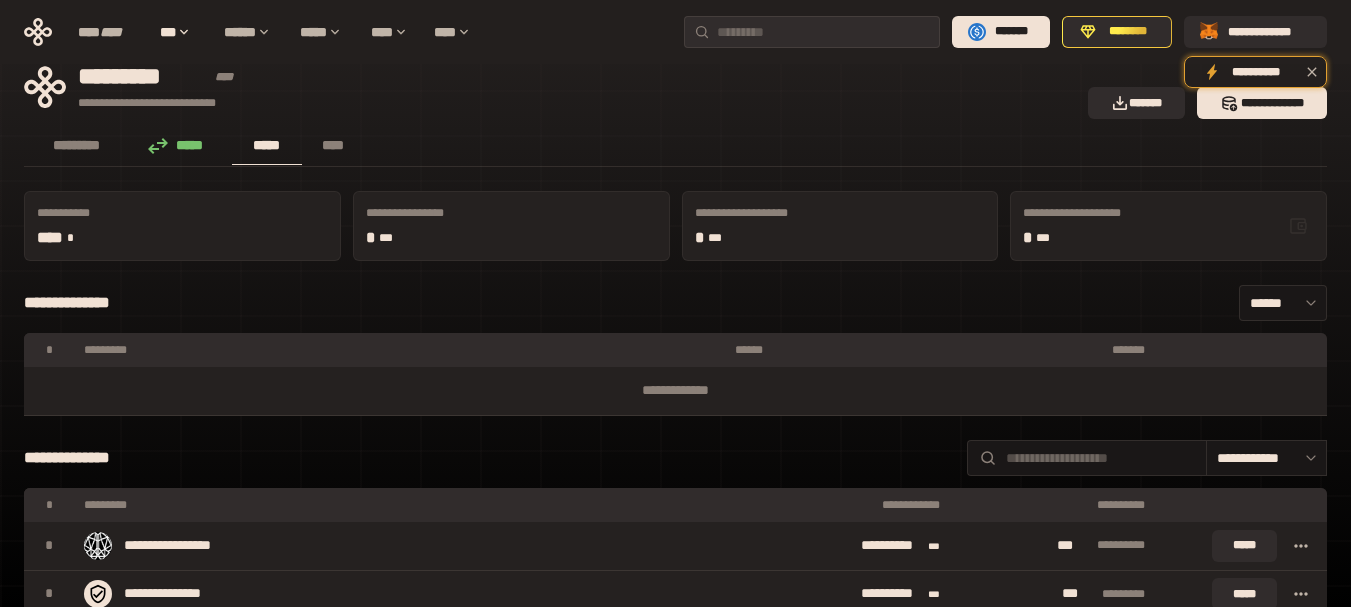 scroll, scrollTop: 0, scrollLeft: 0, axis: both 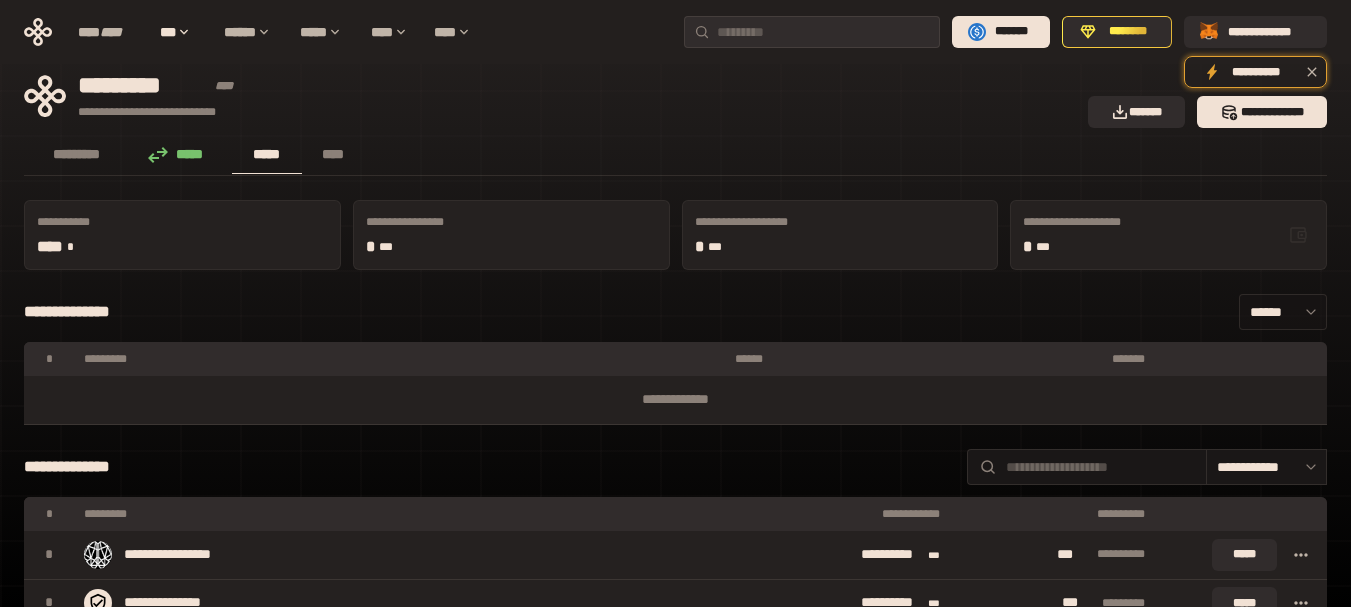 click at bounding box center [1306, 312] 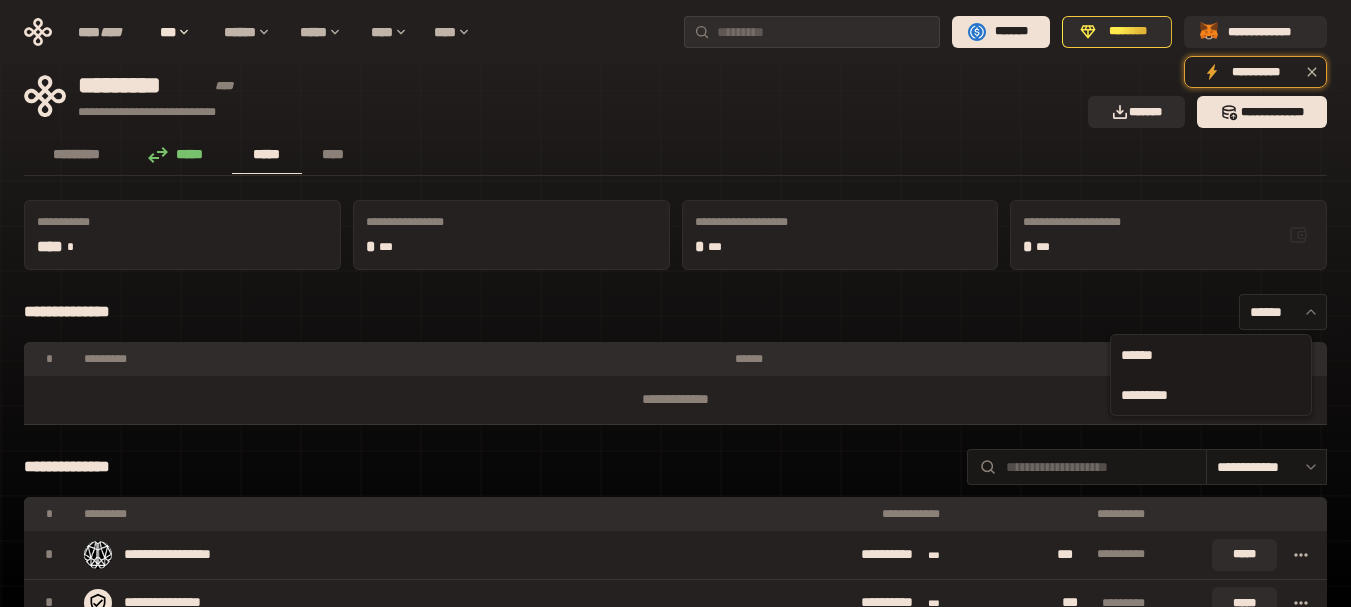click on "*********" at bounding box center [1211, 395] 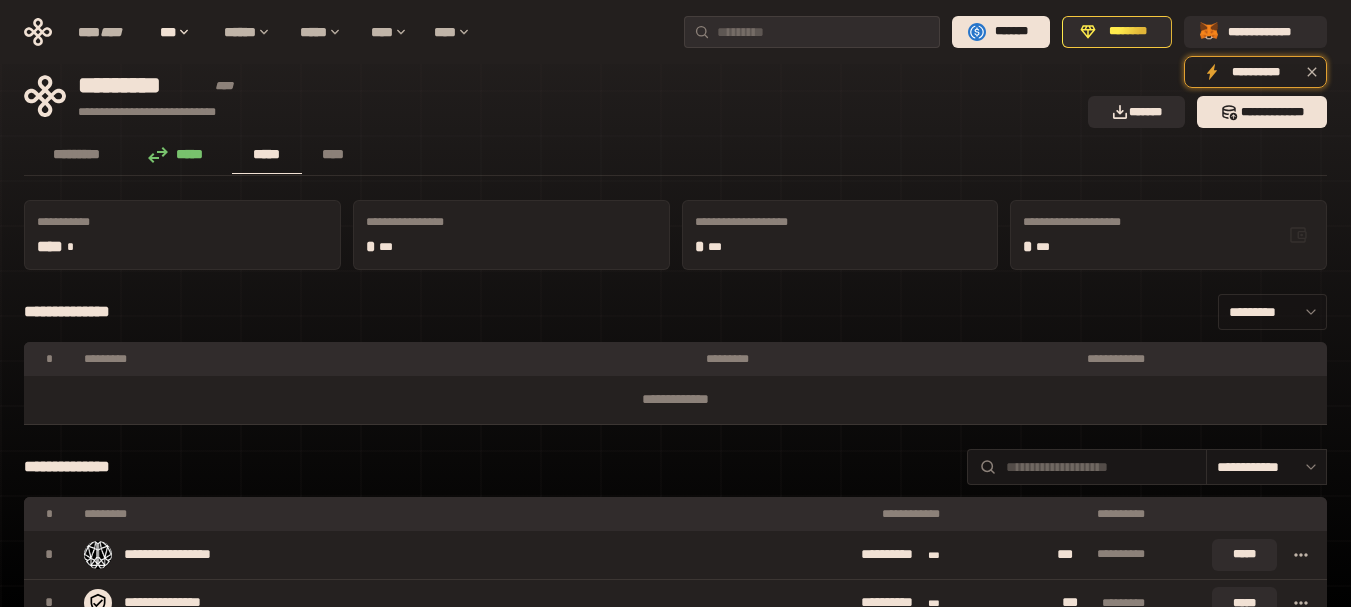 click 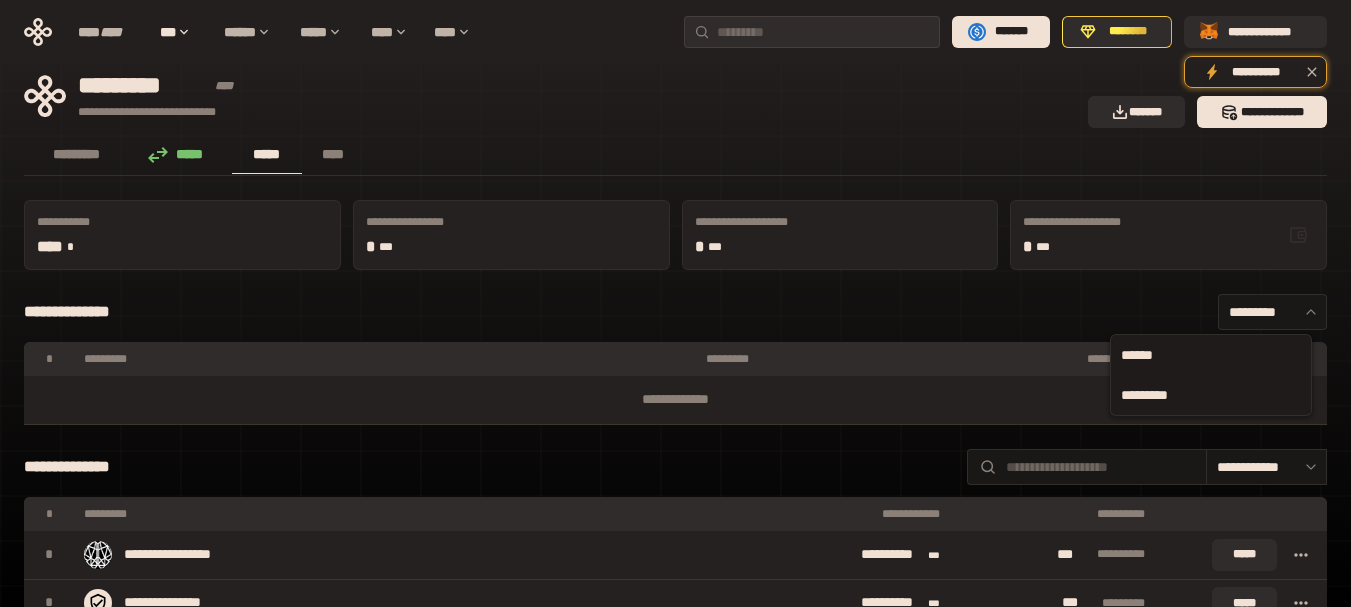 click on "******" at bounding box center [1211, 355] 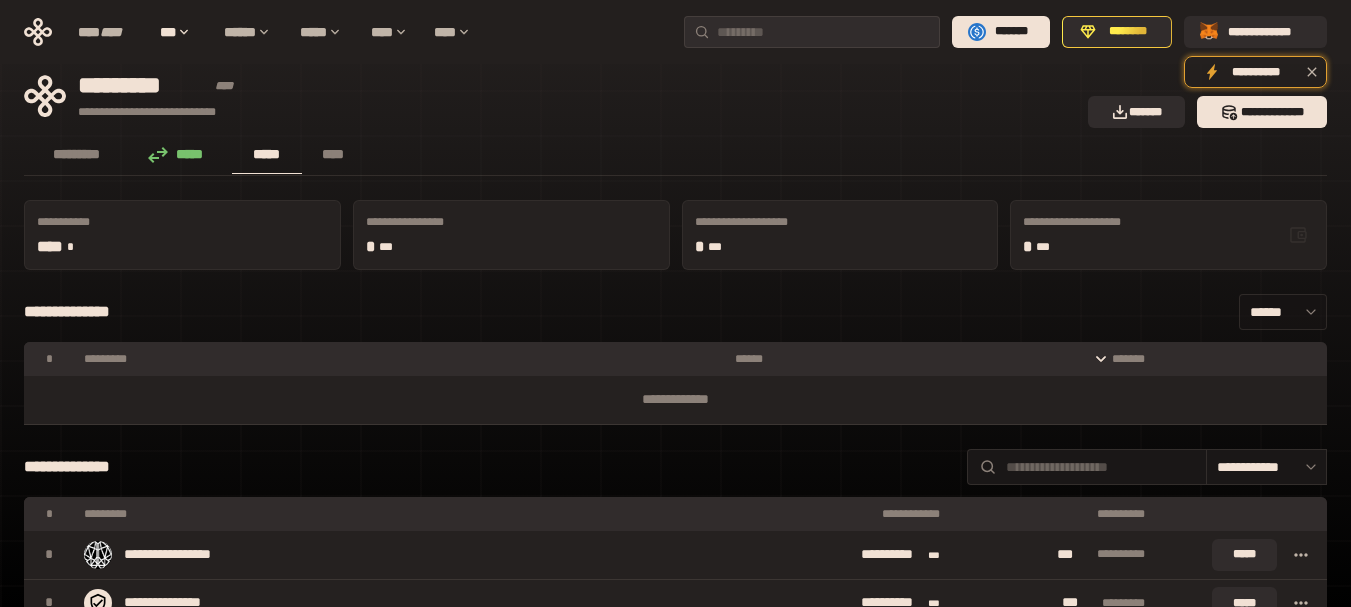 click 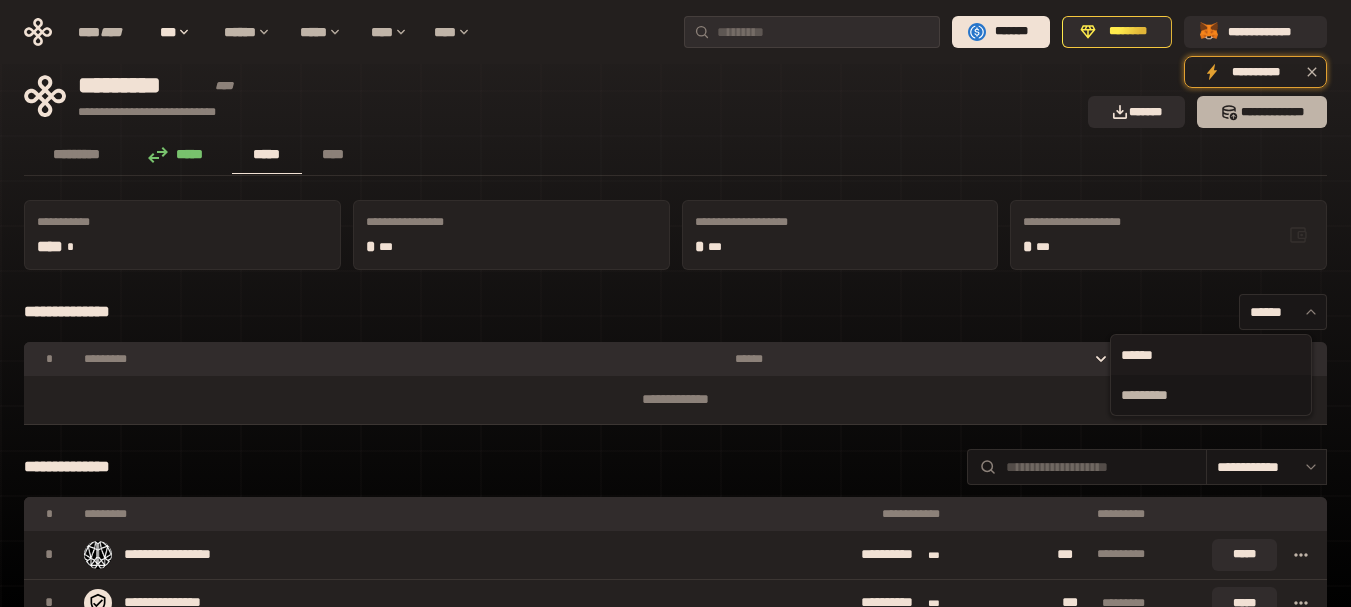 click on "*** *********" at bounding box center [1262, 112] 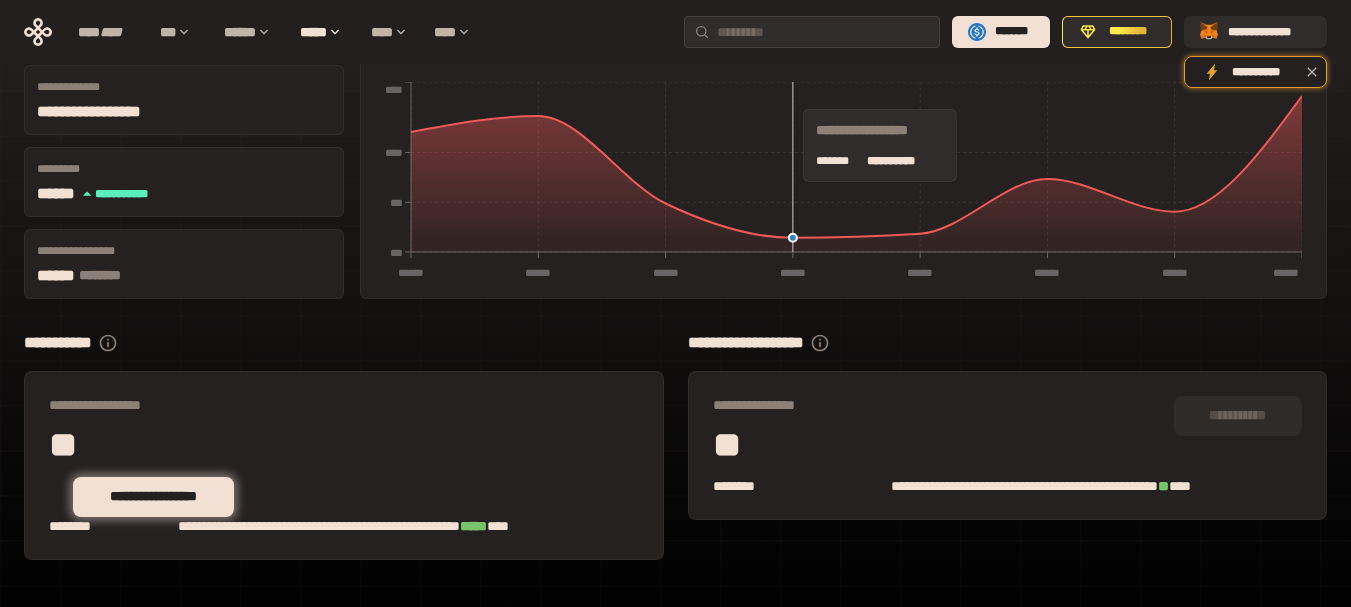scroll, scrollTop: 214, scrollLeft: 0, axis: vertical 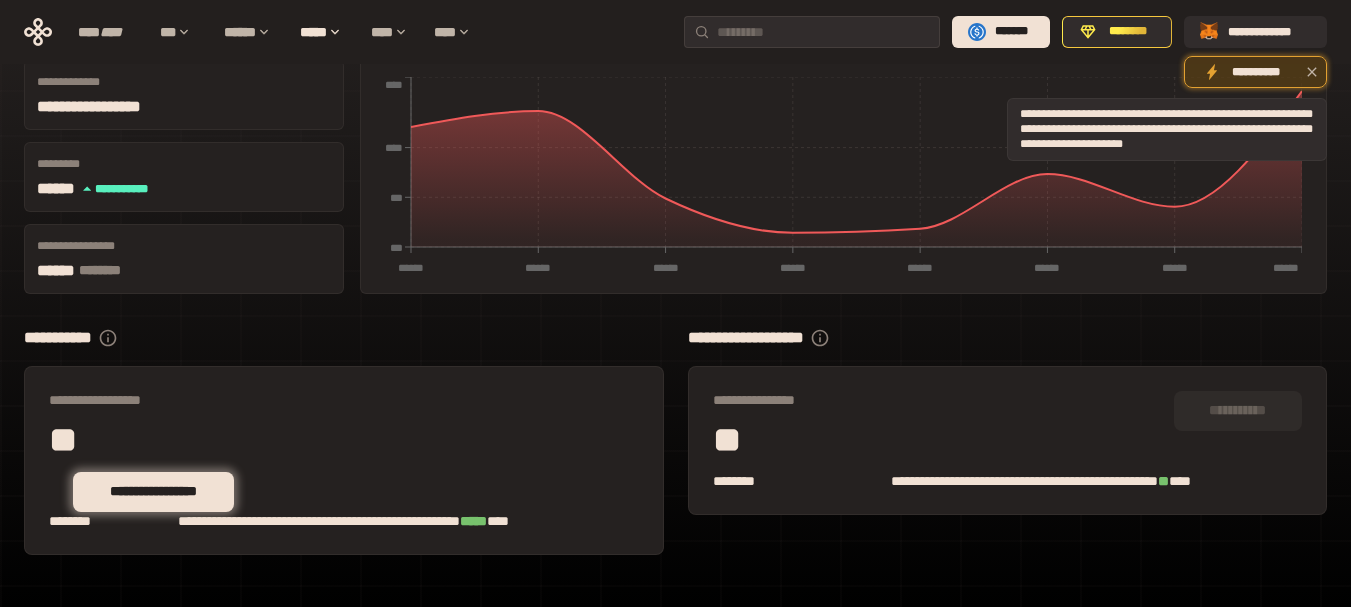 click 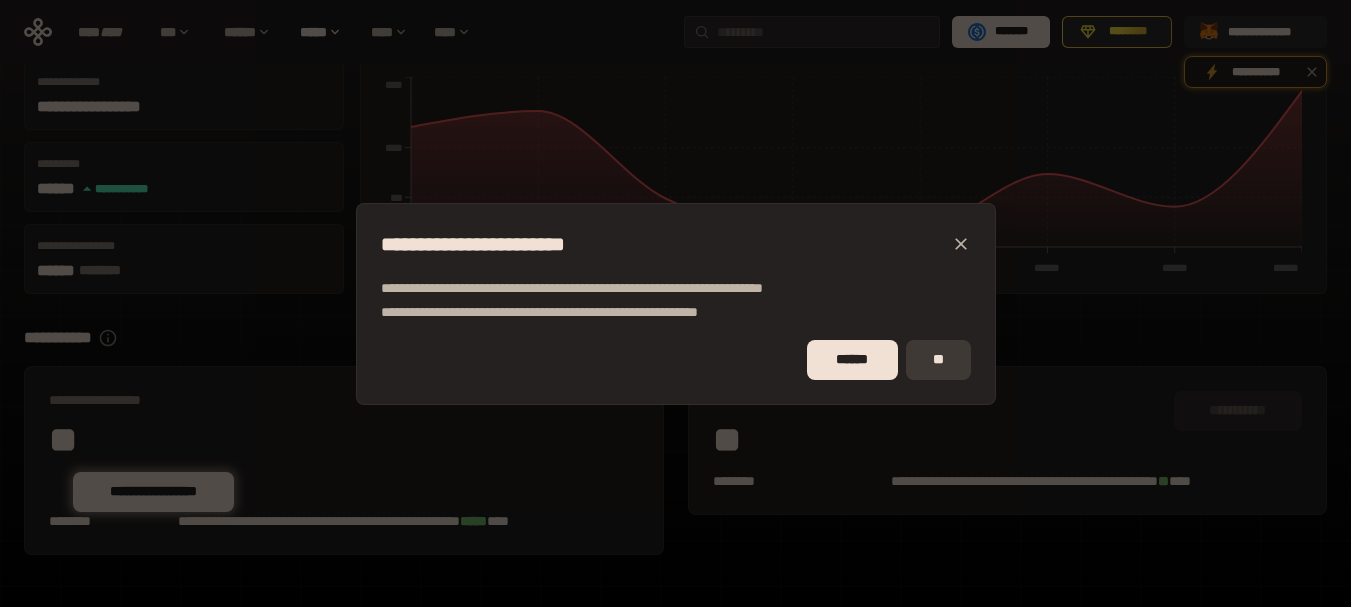 click on "**" at bounding box center (938, 360) 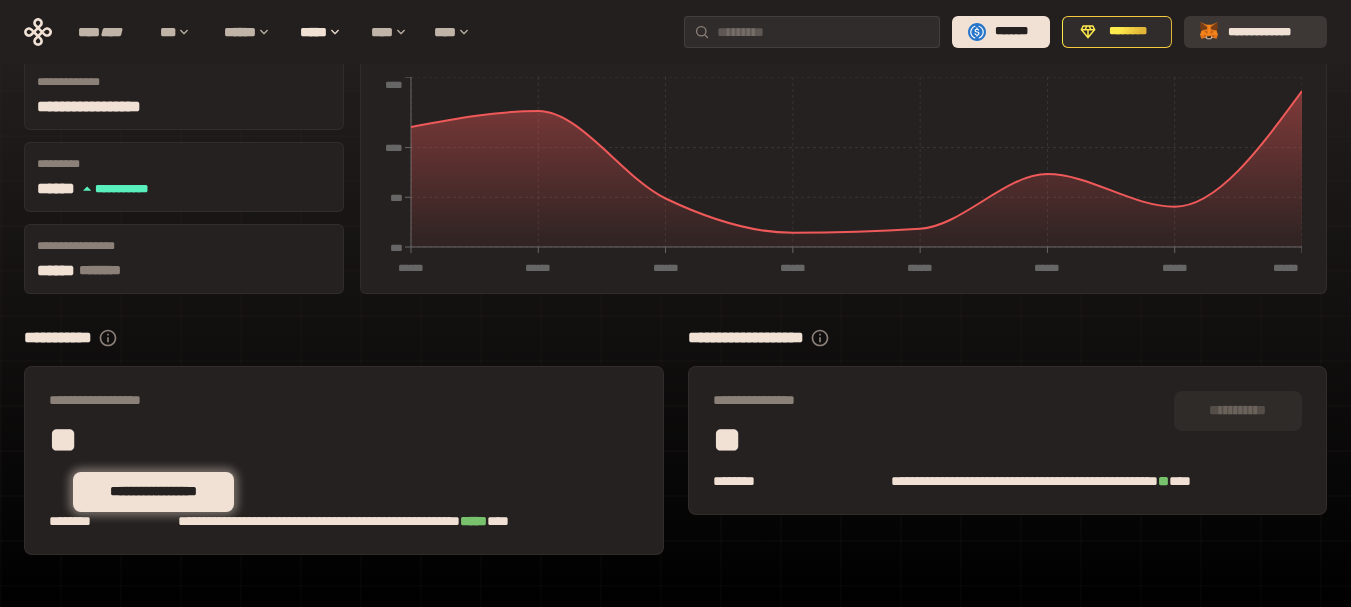 click on "**********" at bounding box center [1269, 32] 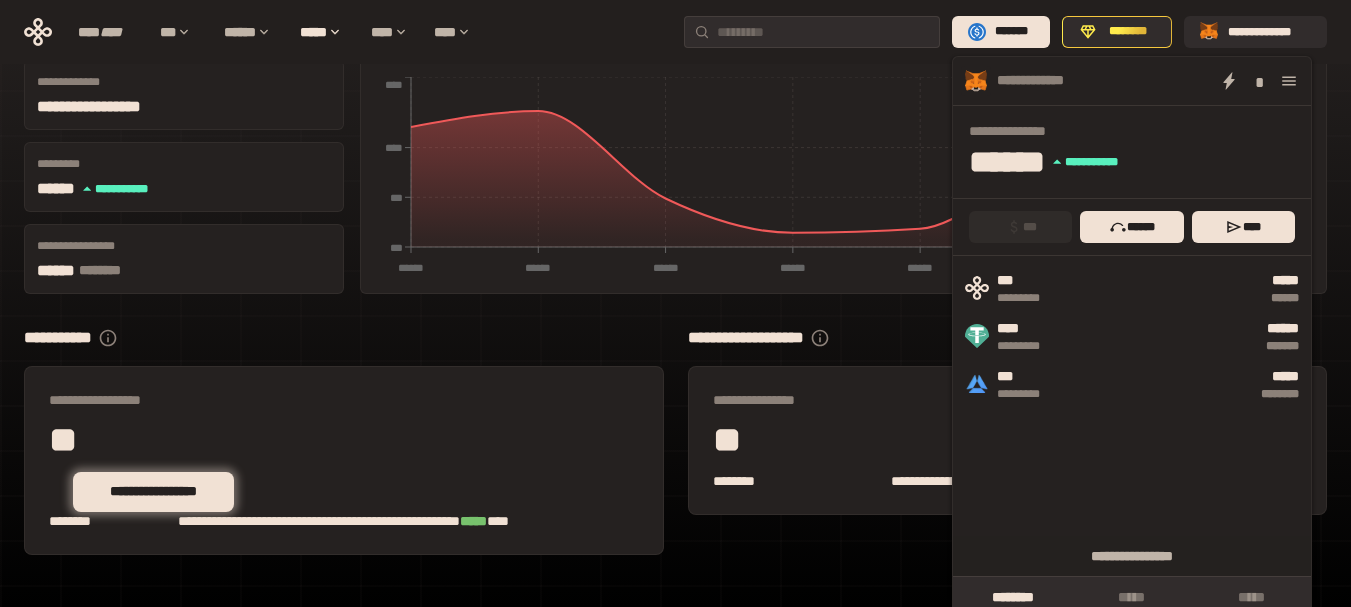 click 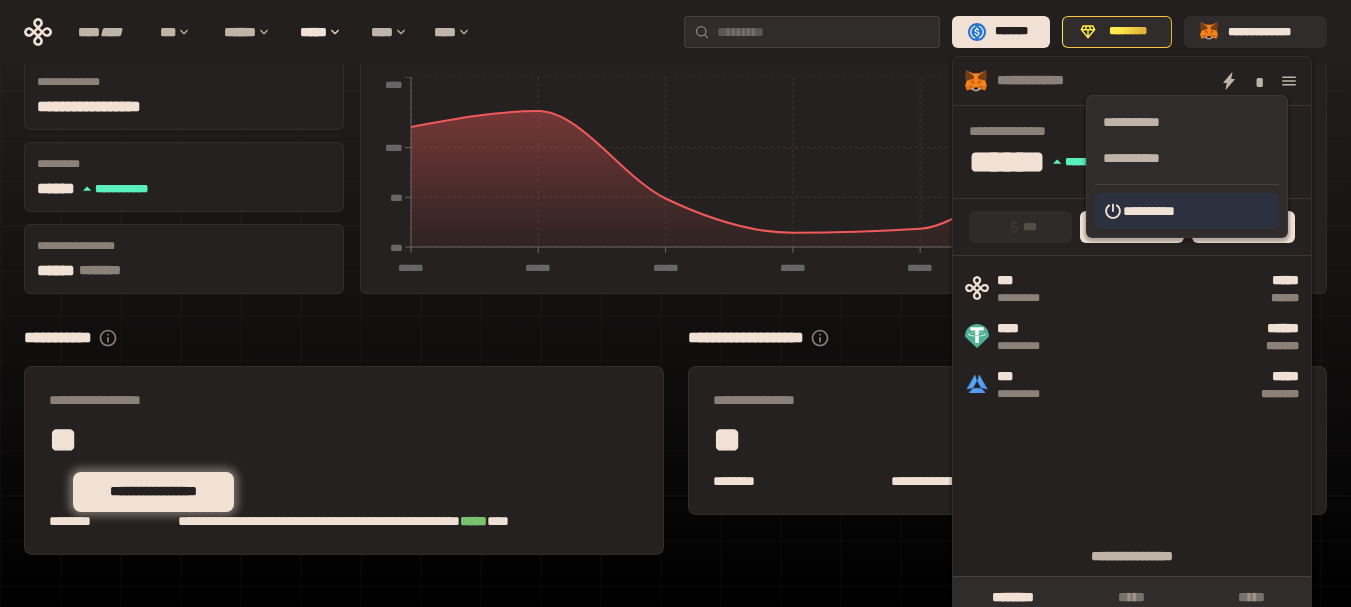 click on "**********" at bounding box center [1187, 211] 